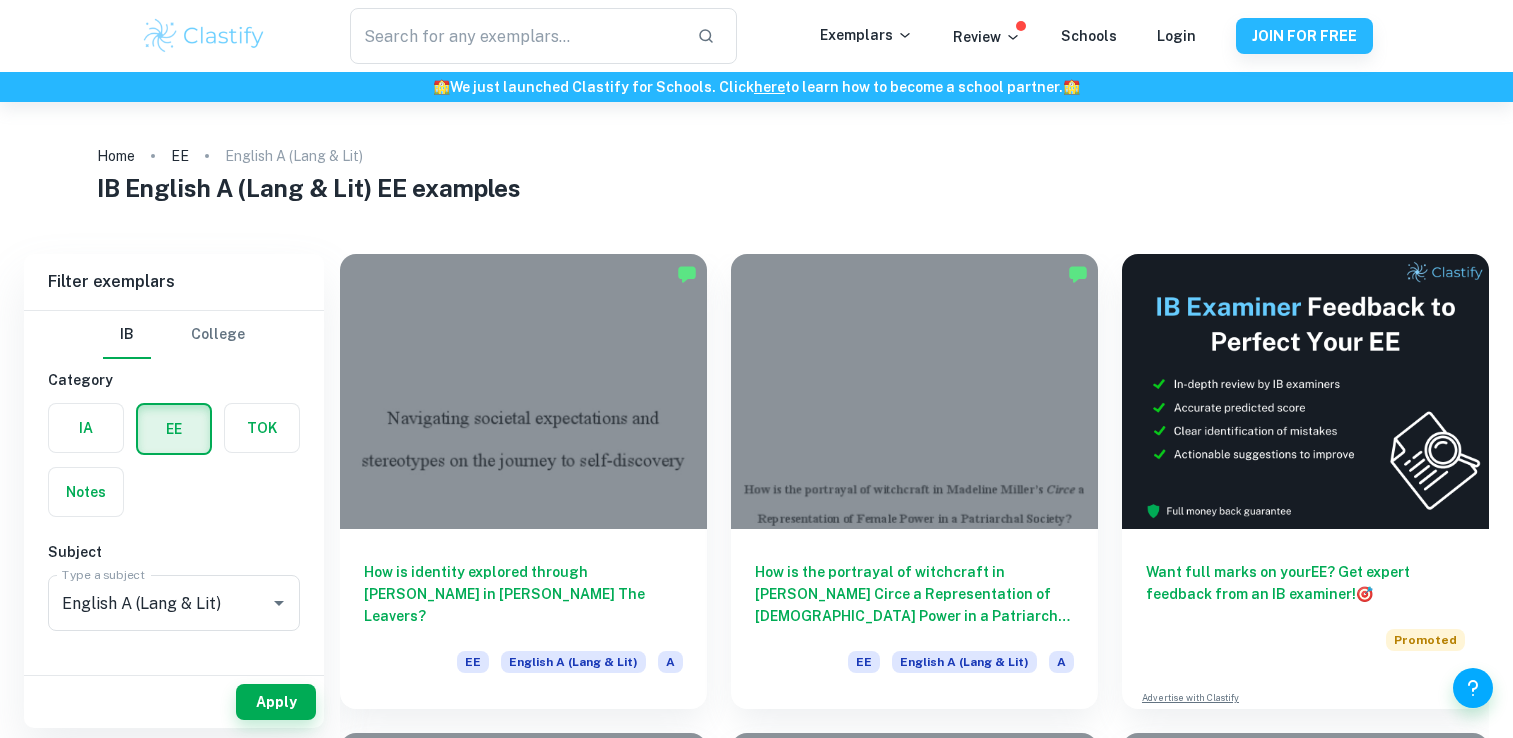 scroll, scrollTop: 0, scrollLeft: 0, axis: both 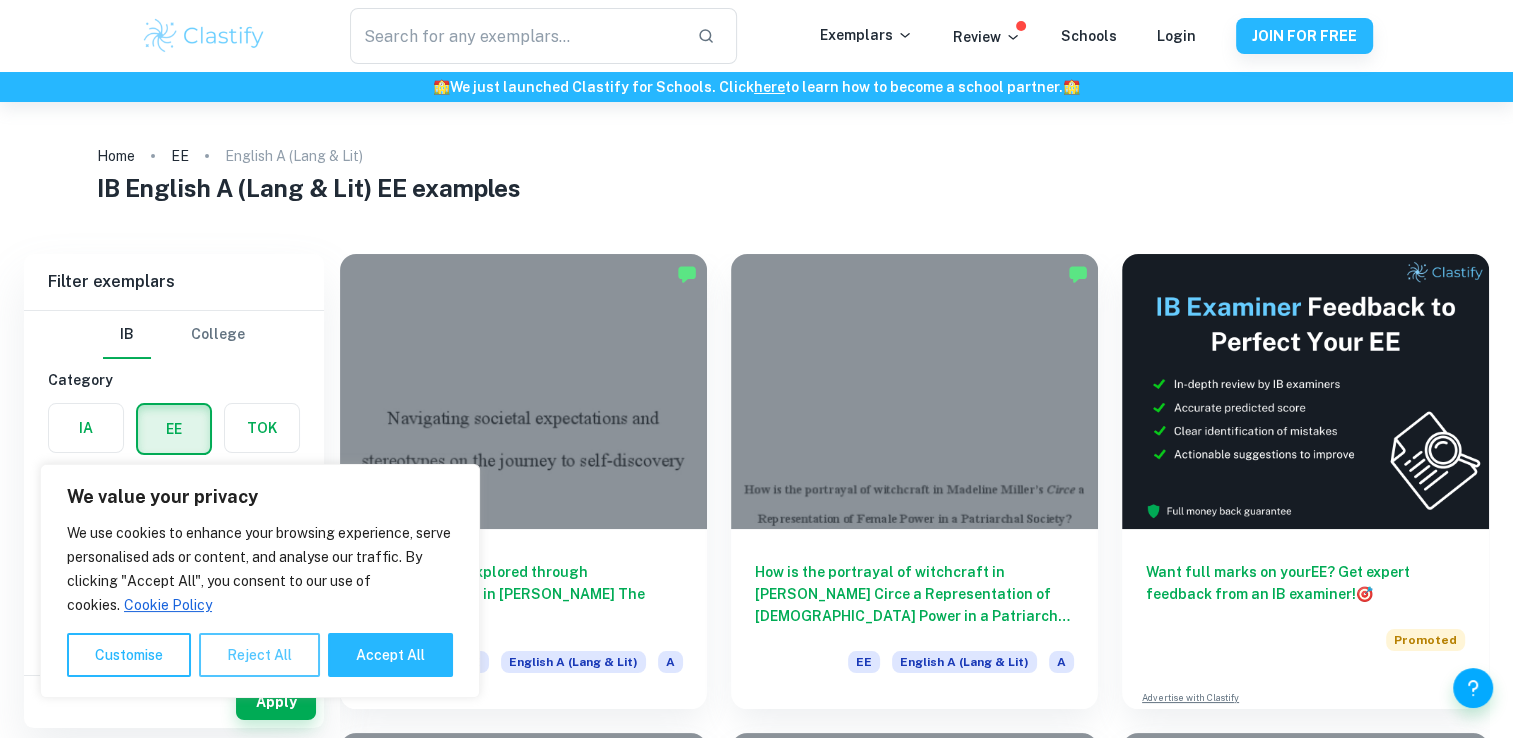 click on "Reject All" at bounding box center (259, 655) 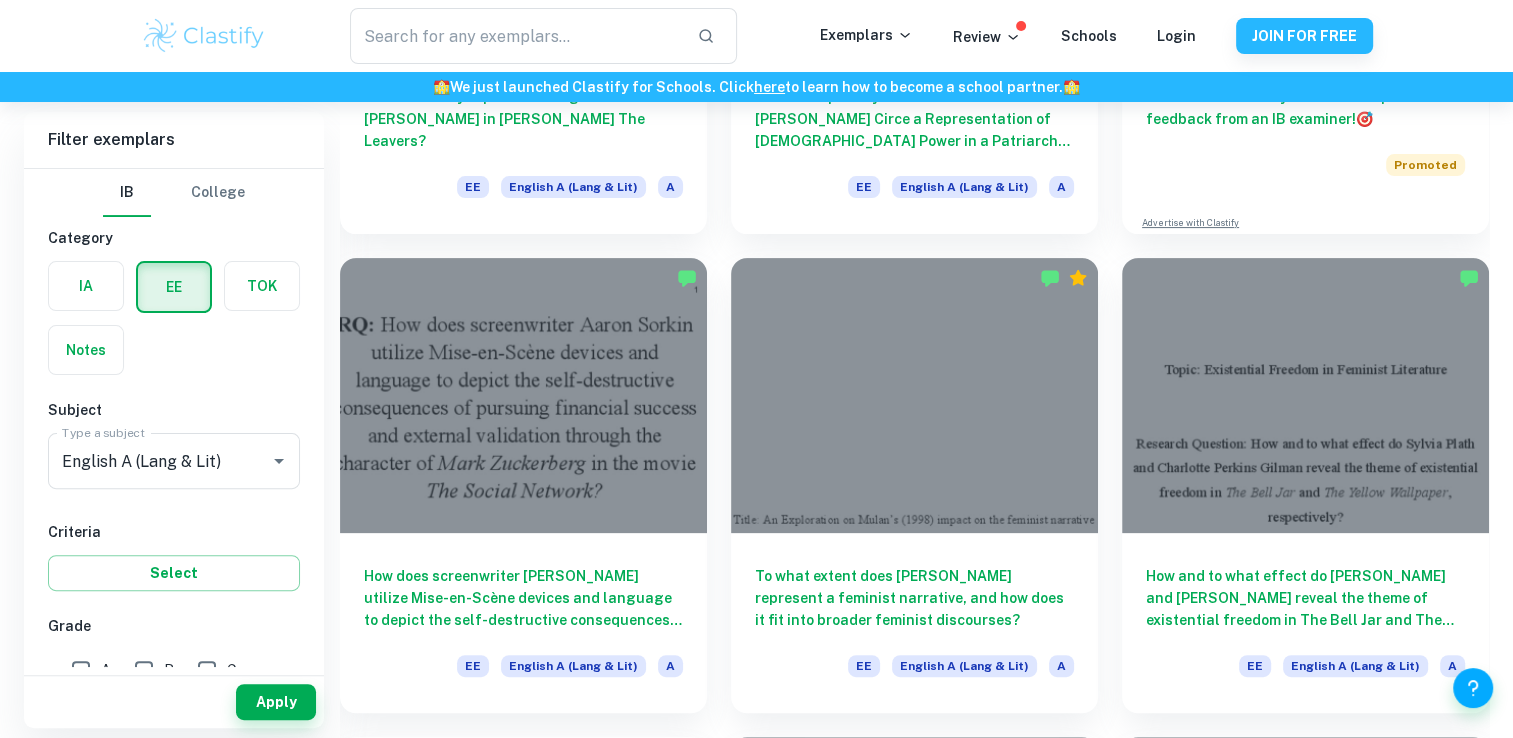 scroll, scrollTop: 476, scrollLeft: 0, axis: vertical 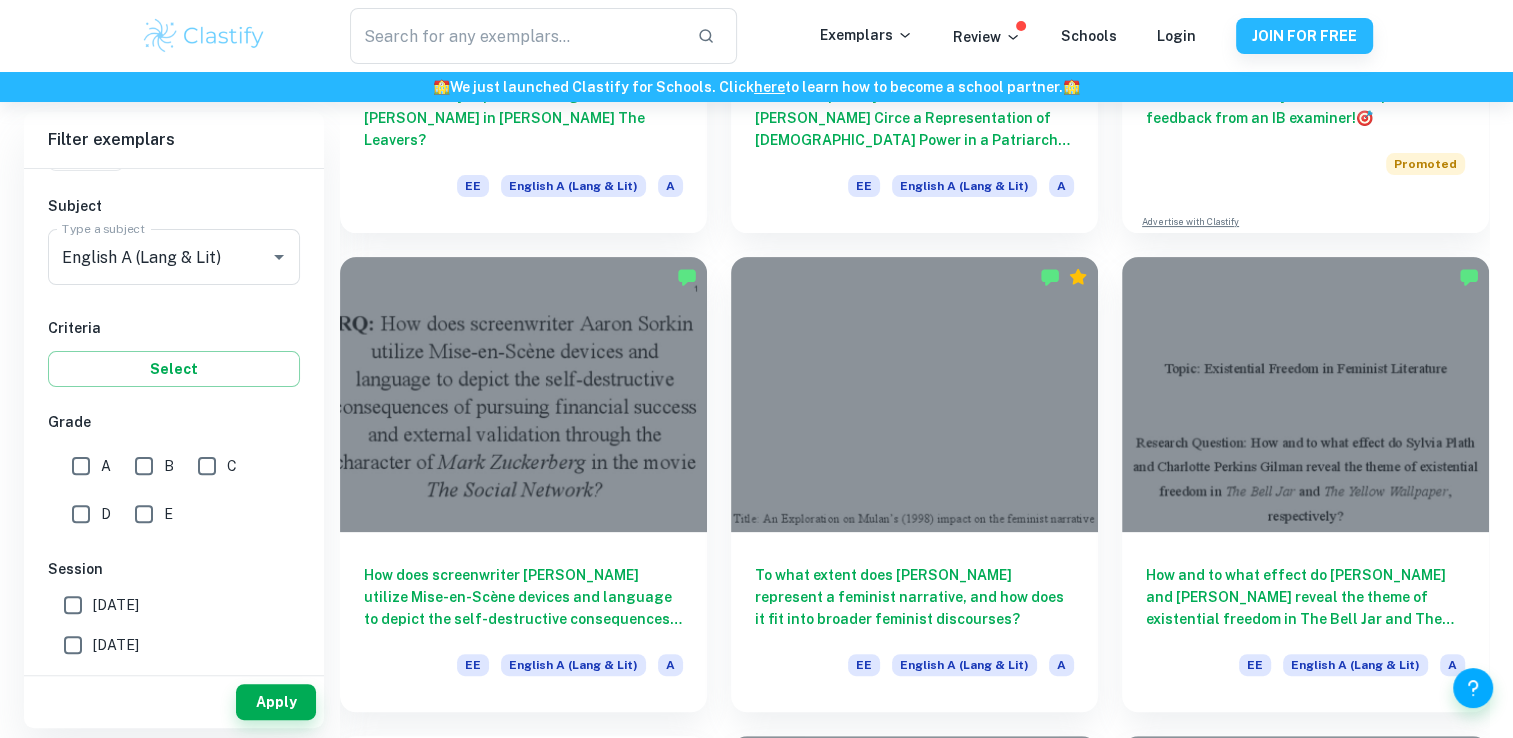 click on "A" at bounding box center [81, 466] 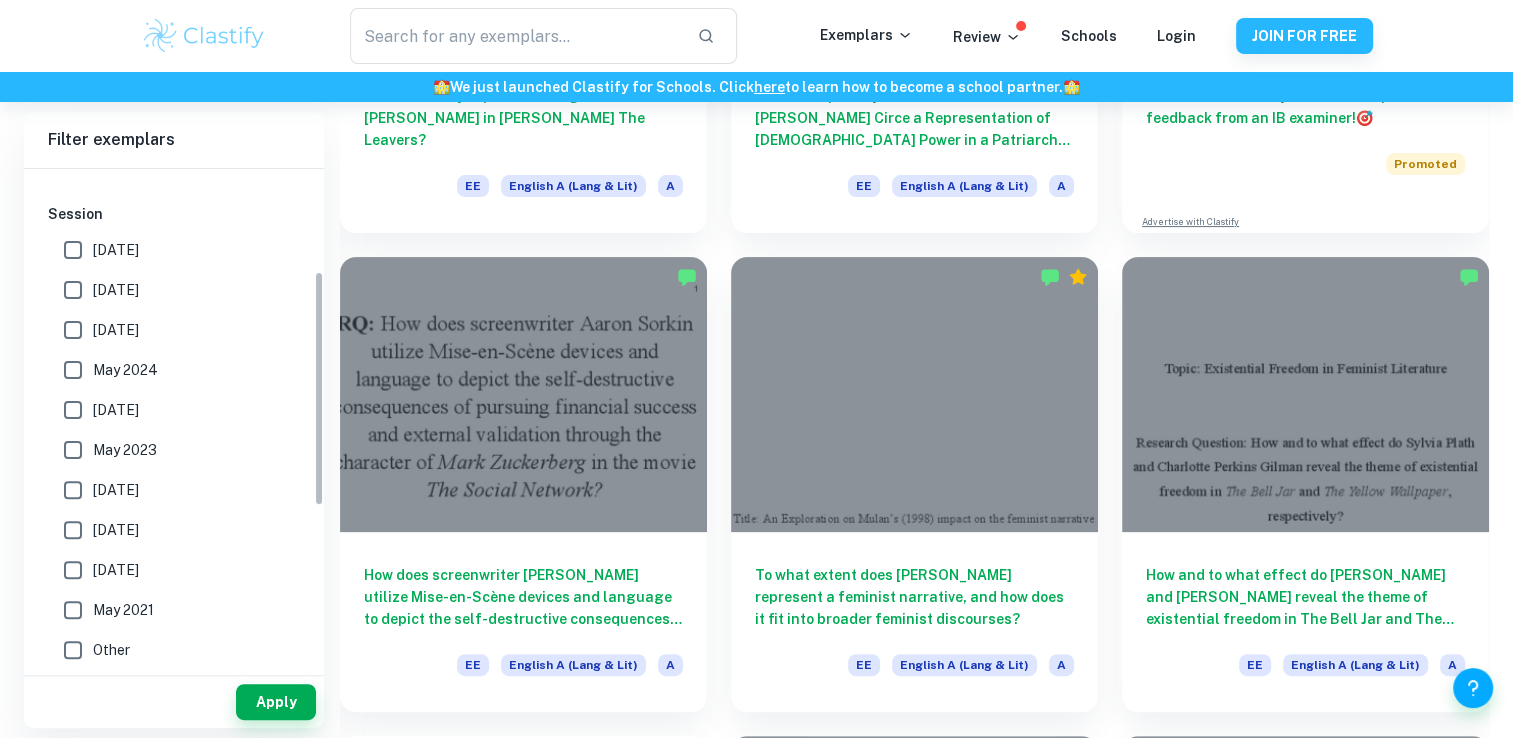 scroll, scrollTop: 0, scrollLeft: 0, axis: both 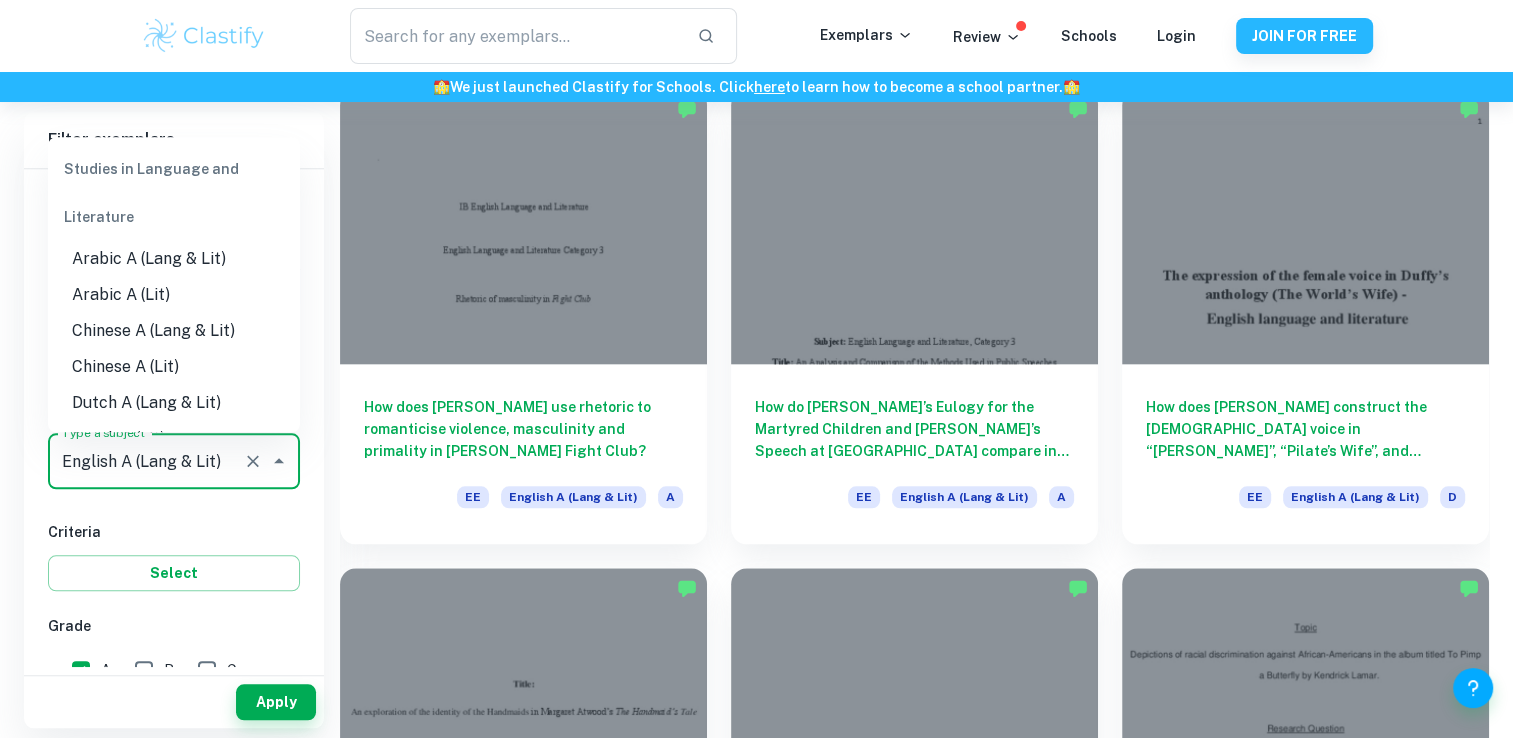 click on "English A (Lang & Lit)" at bounding box center [146, 461] 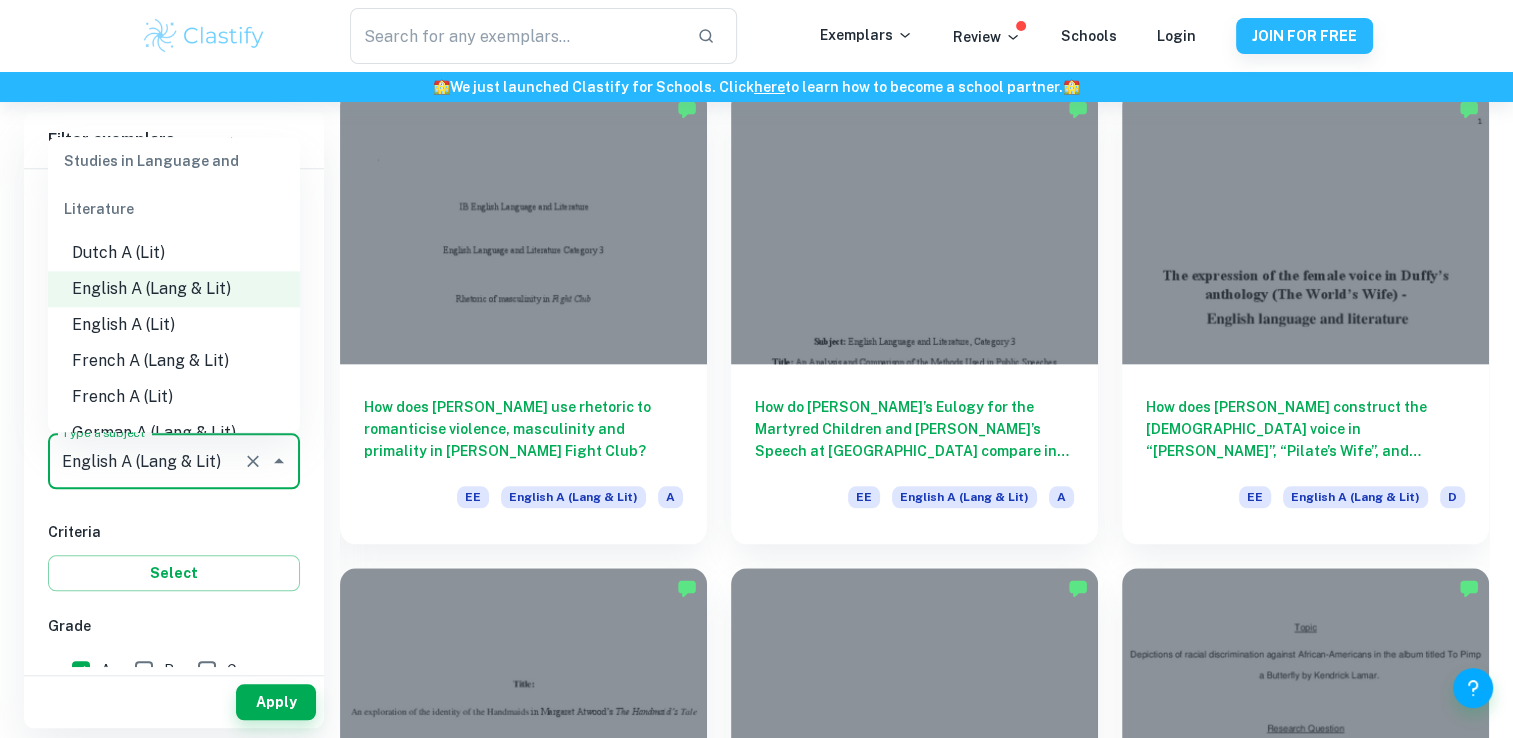 scroll, scrollTop: 188, scrollLeft: 0, axis: vertical 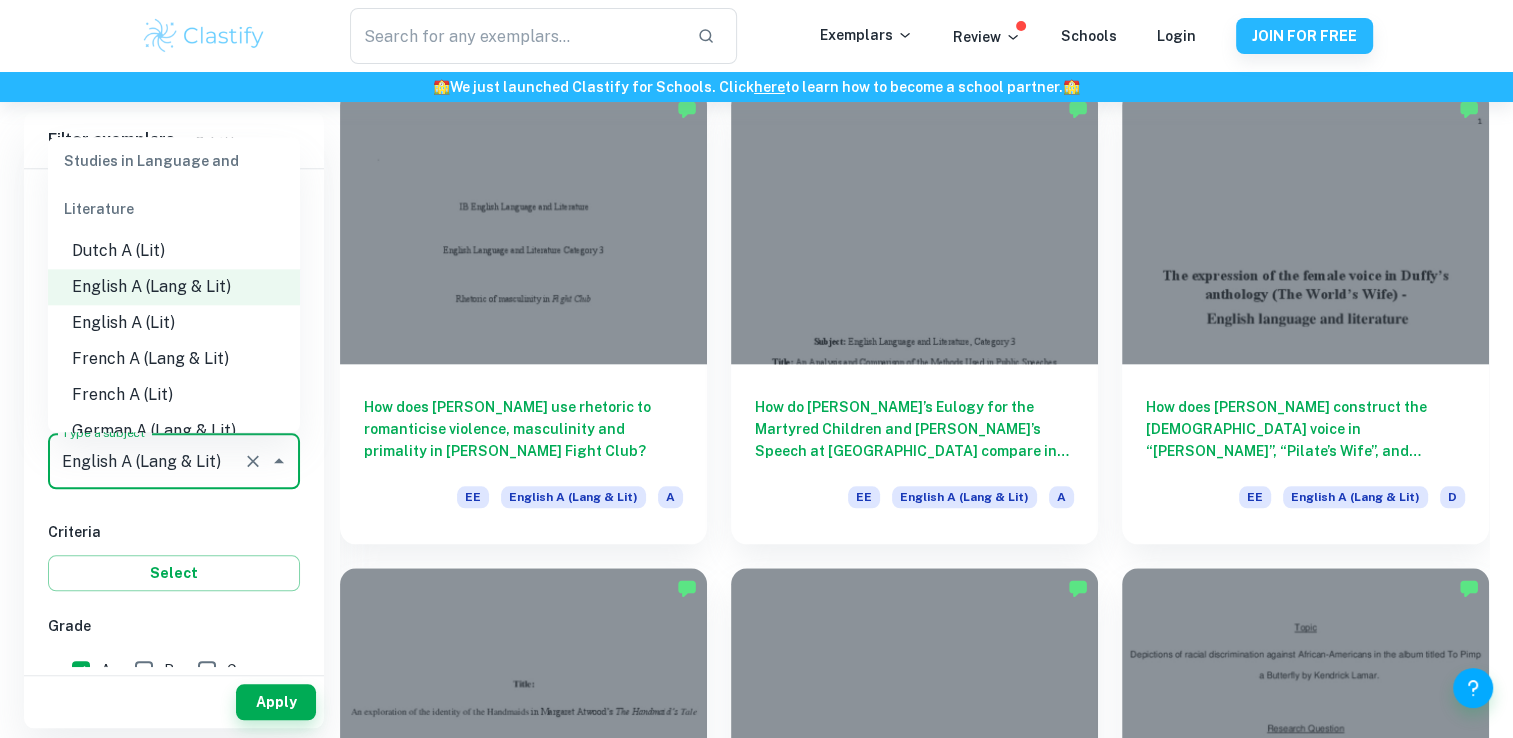 click on "English A (Lit)" at bounding box center [174, 323] 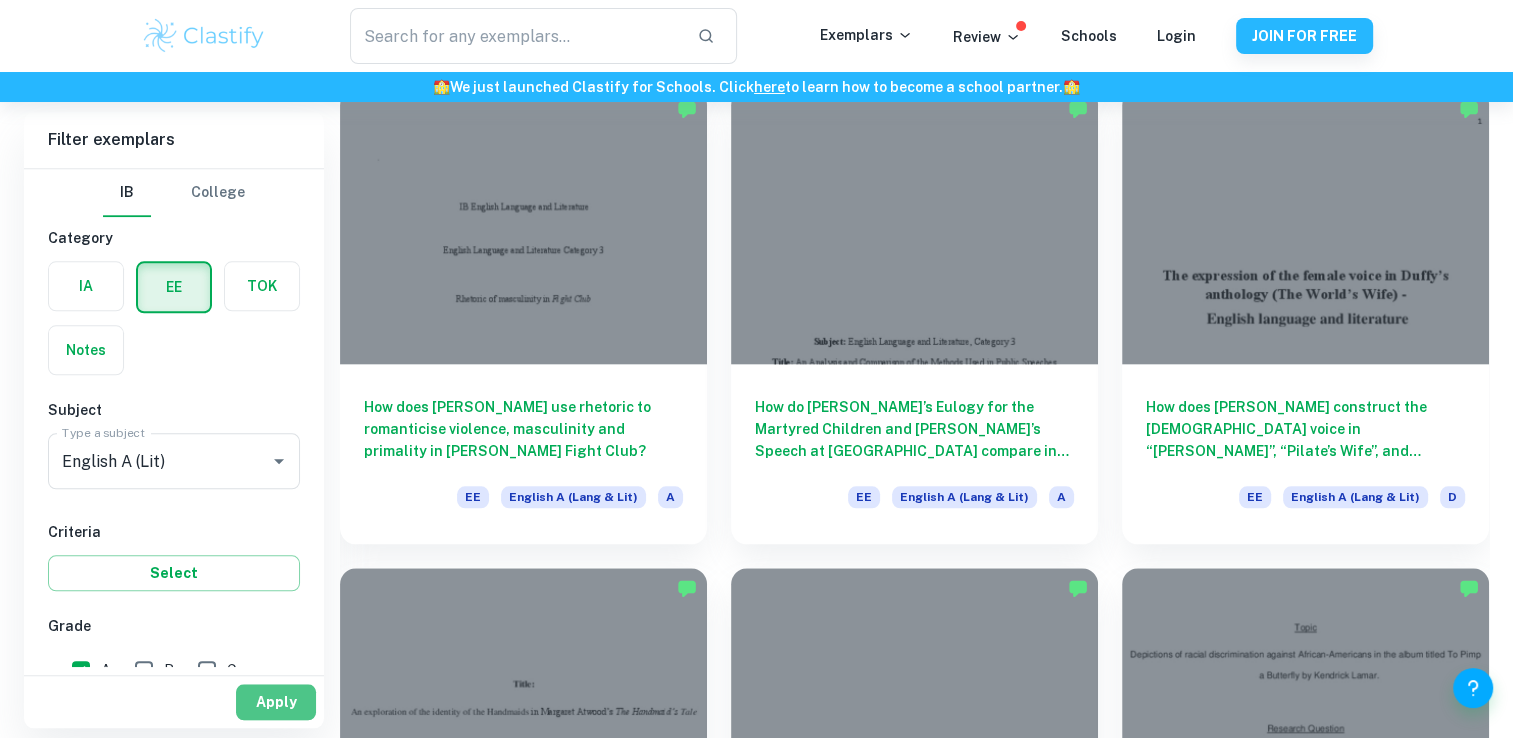 click on "Apply" at bounding box center [276, 702] 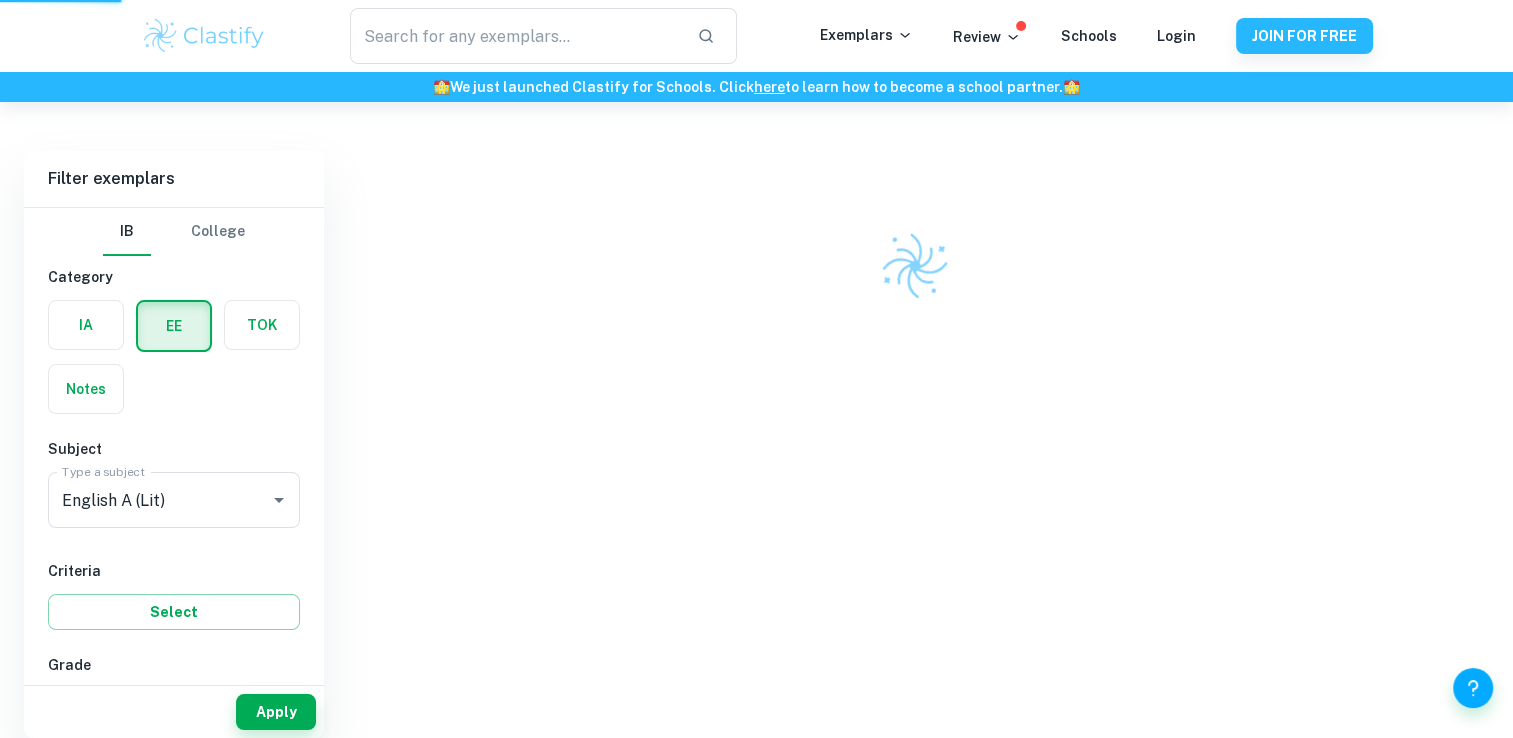scroll, scrollTop: 102, scrollLeft: 0, axis: vertical 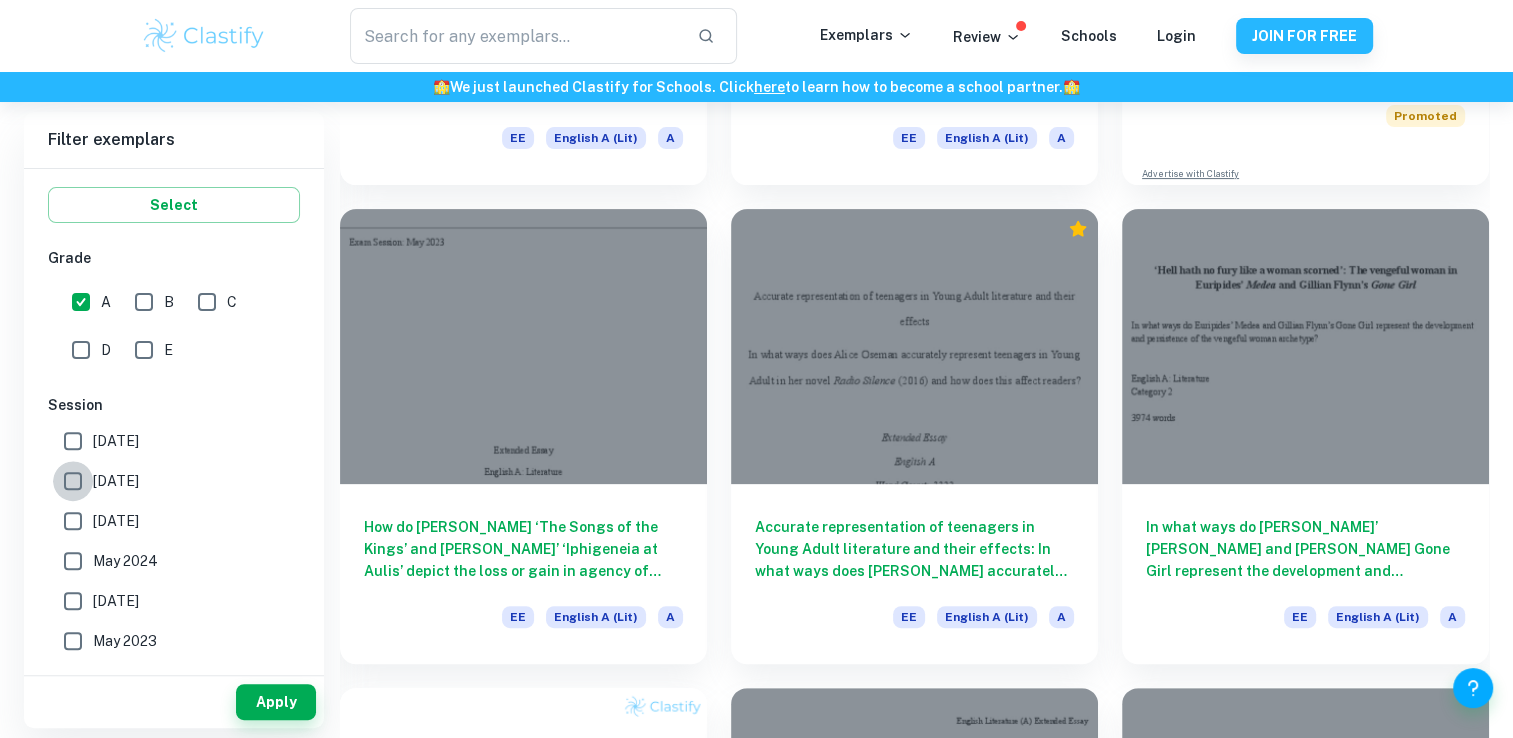 click on "[DATE]" at bounding box center (73, 481) 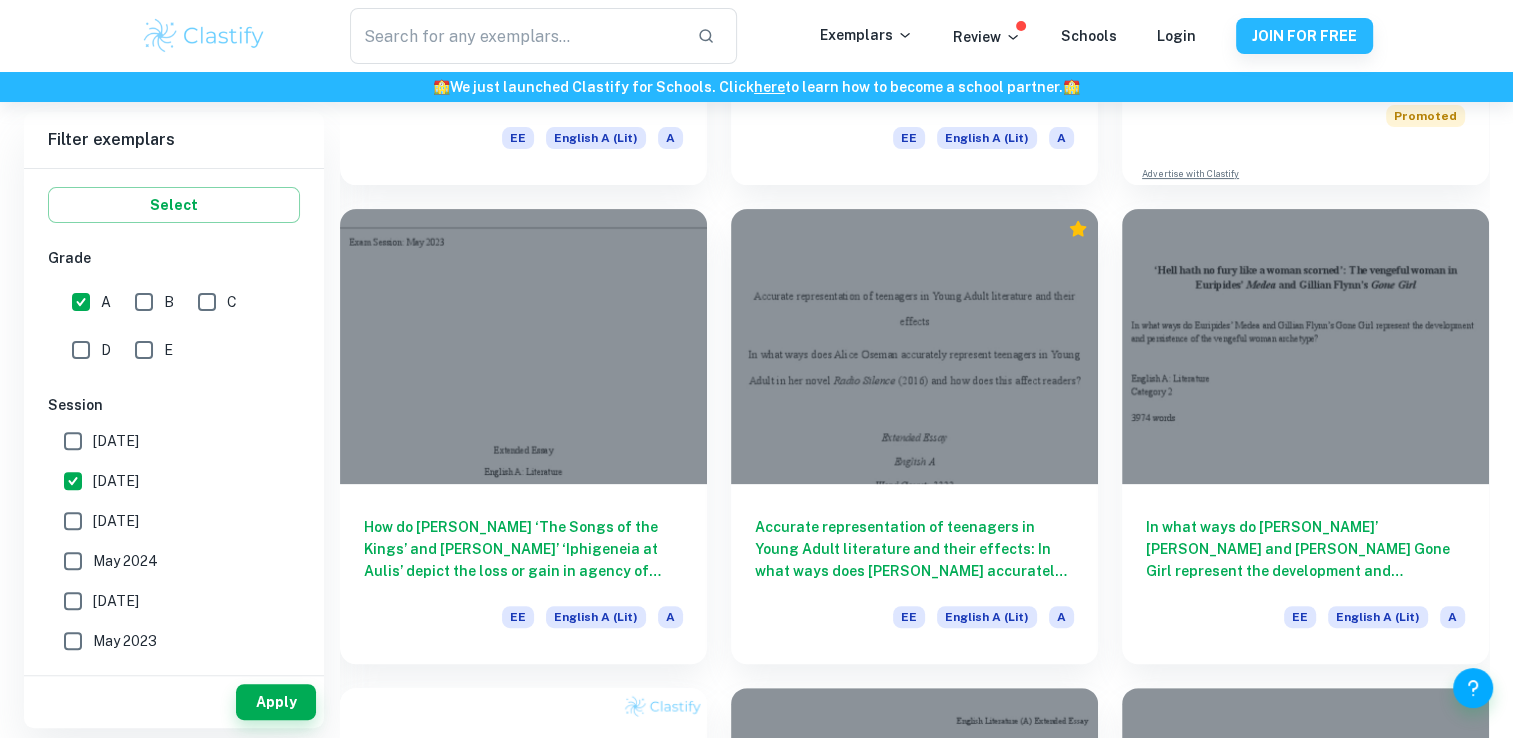 click on "May 2023" at bounding box center (168, 641) 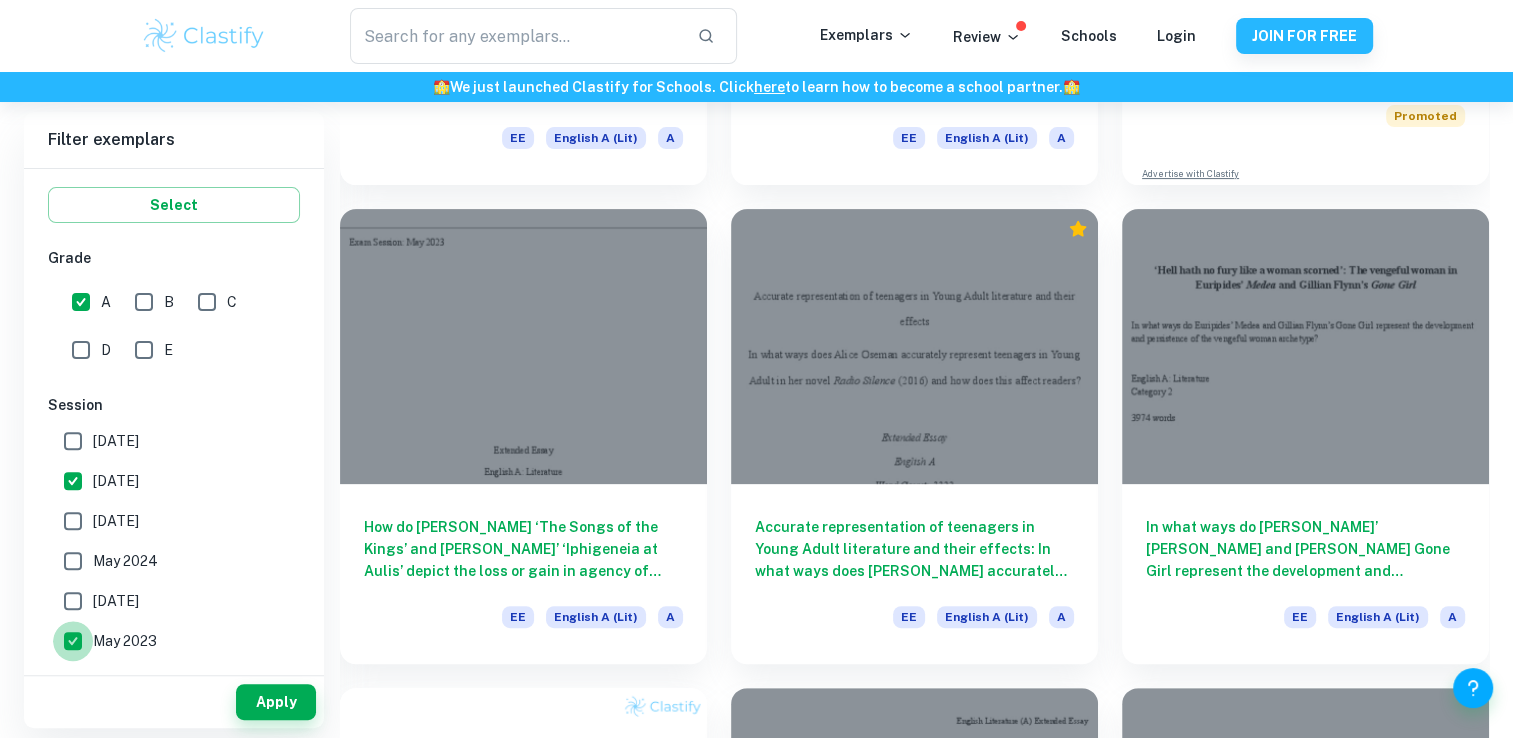 click on "May 2023" at bounding box center [73, 641] 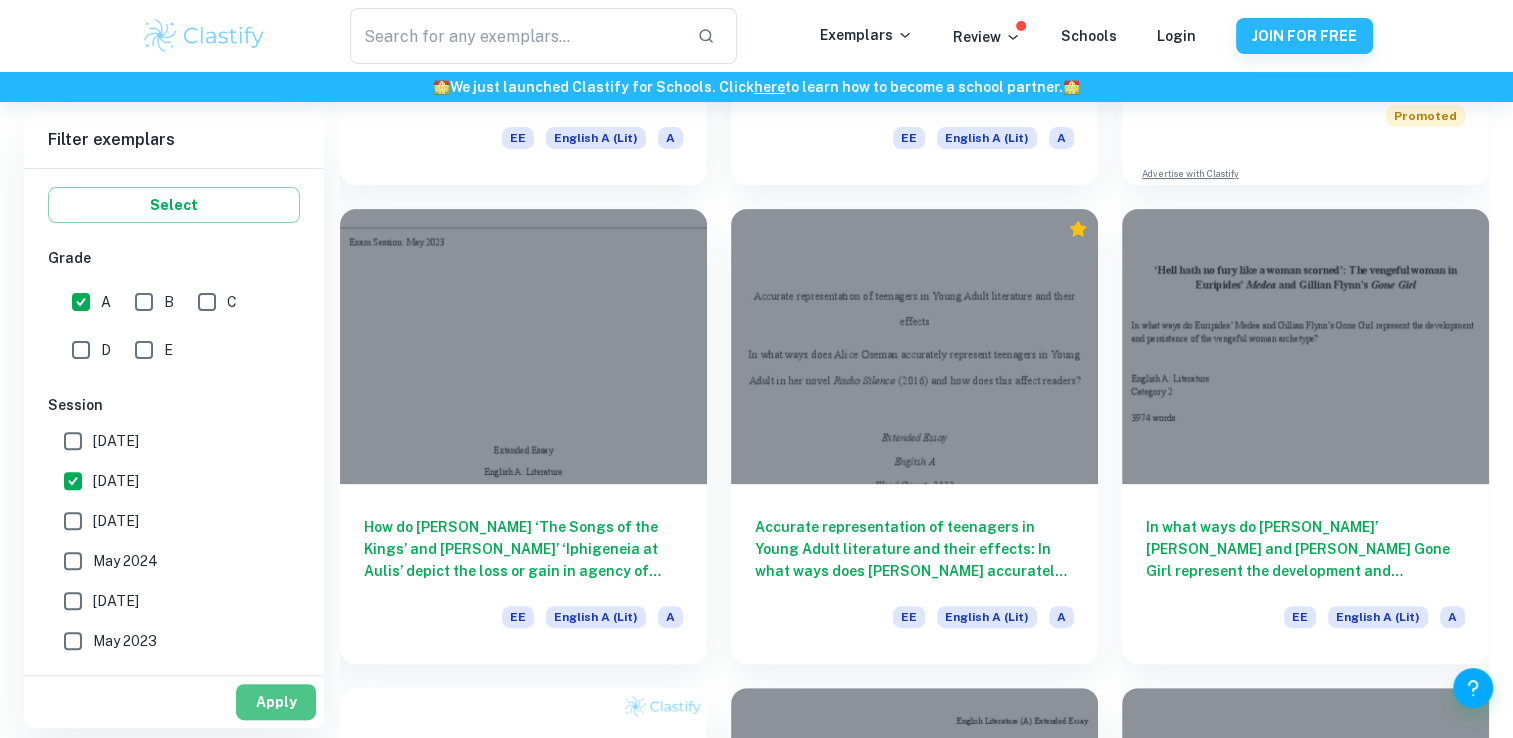 click on "Apply" at bounding box center (276, 702) 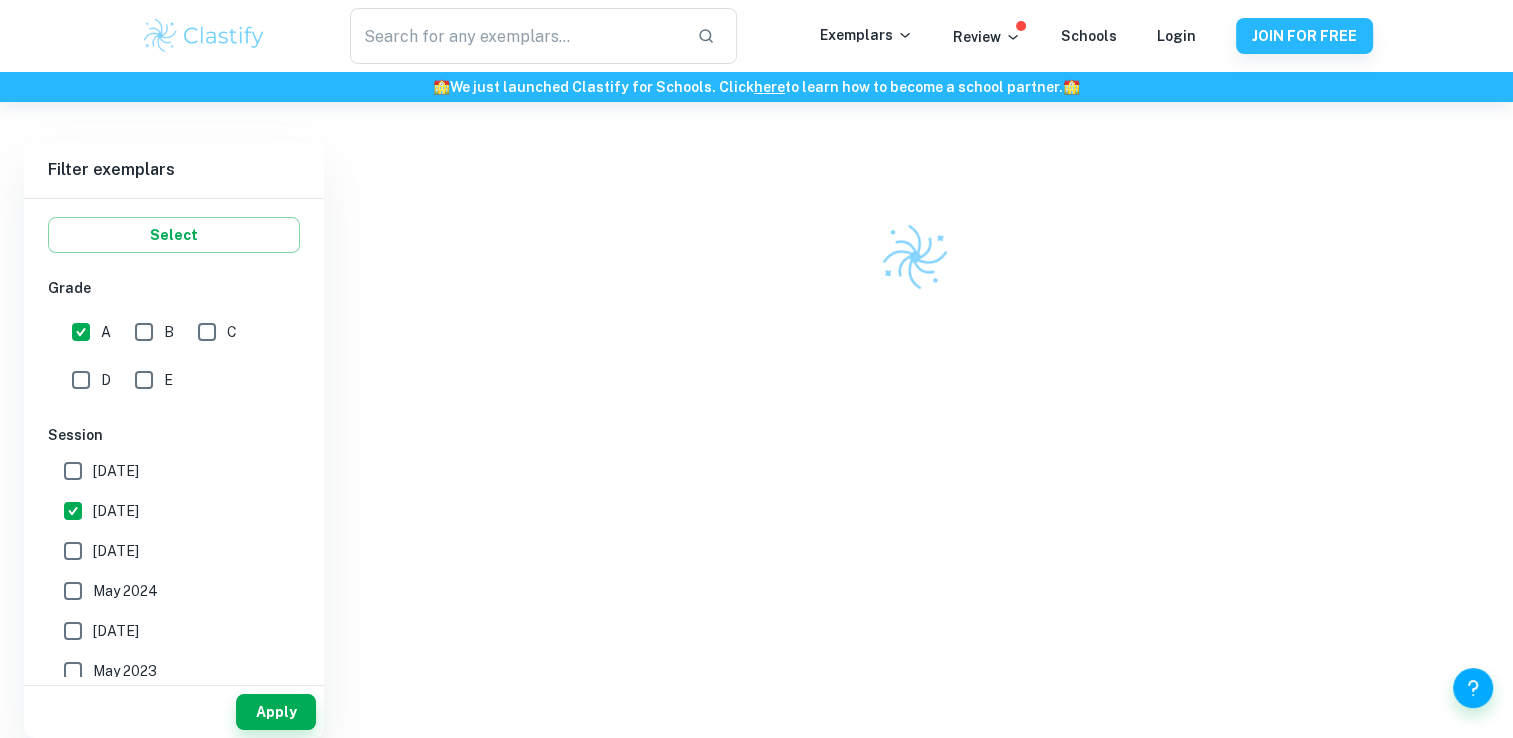 scroll, scrollTop: 102, scrollLeft: 0, axis: vertical 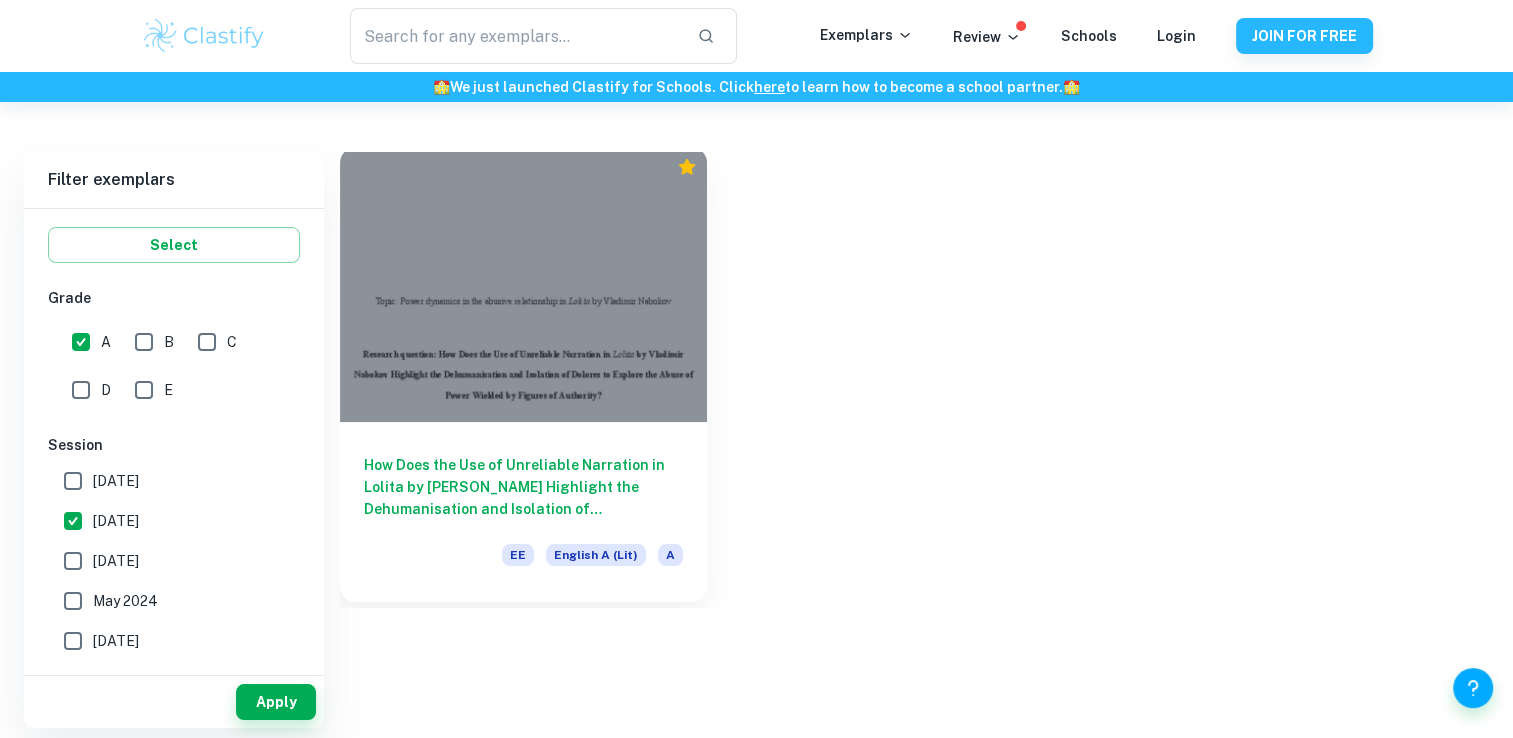 click on "How Does the Use of Unreliable Narration in Lolita by [PERSON_NAME] Highlight the Dehumanisation and Isolation of [PERSON_NAME] to Explore the Abuse of Power Wielded by Figures of Authority? EE English A (Lit) A" at bounding box center [523, 512] 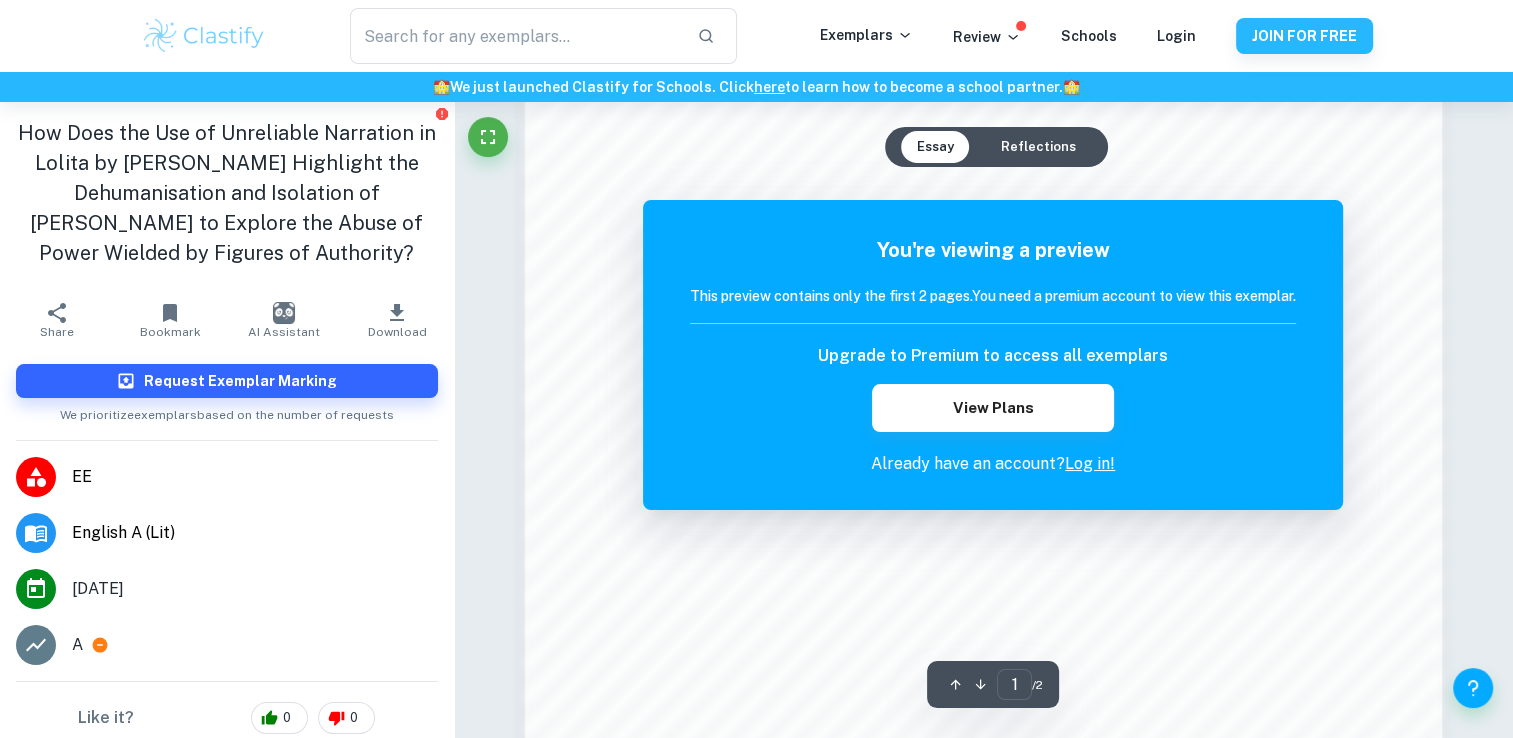 scroll, scrollTop: 0, scrollLeft: 0, axis: both 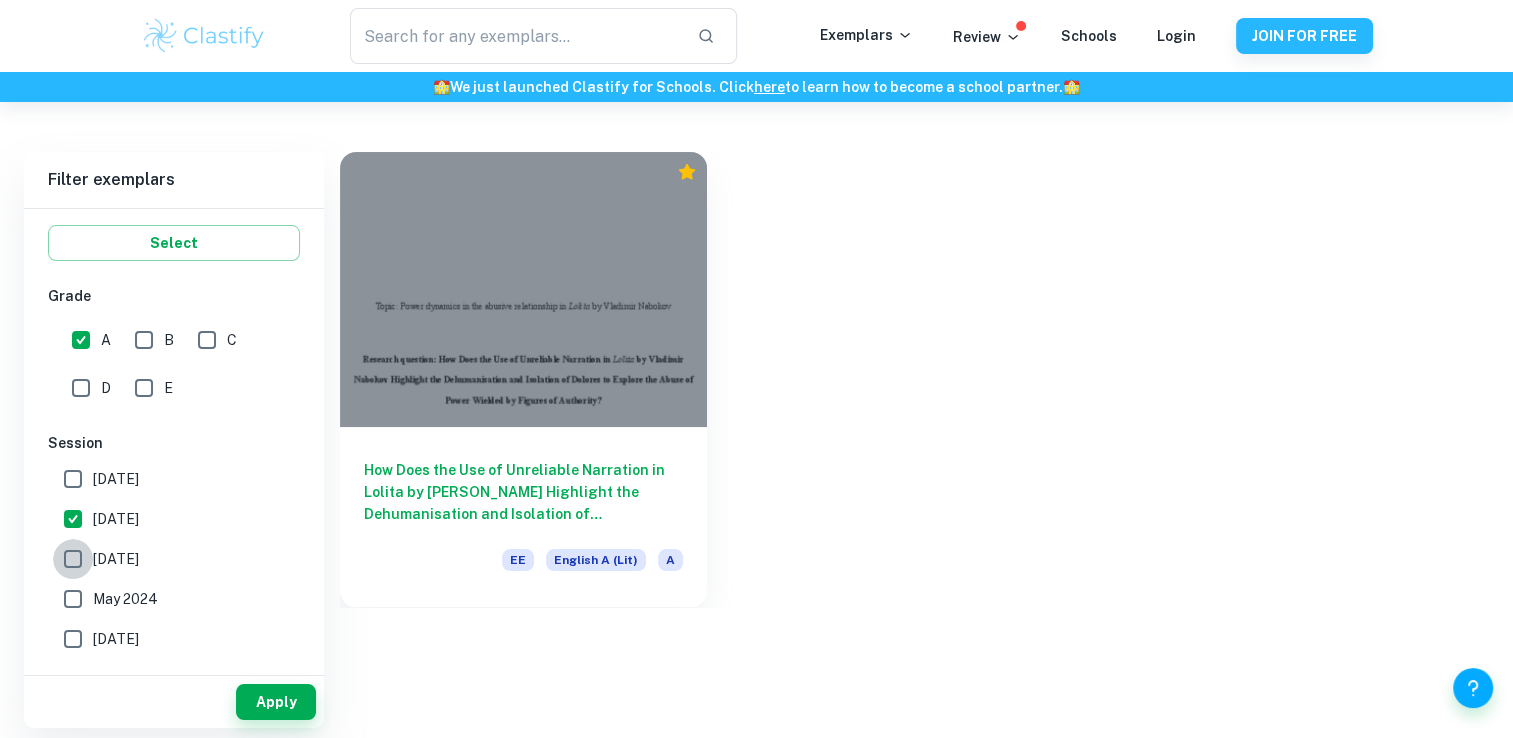 click on "[DATE]" at bounding box center (73, 559) 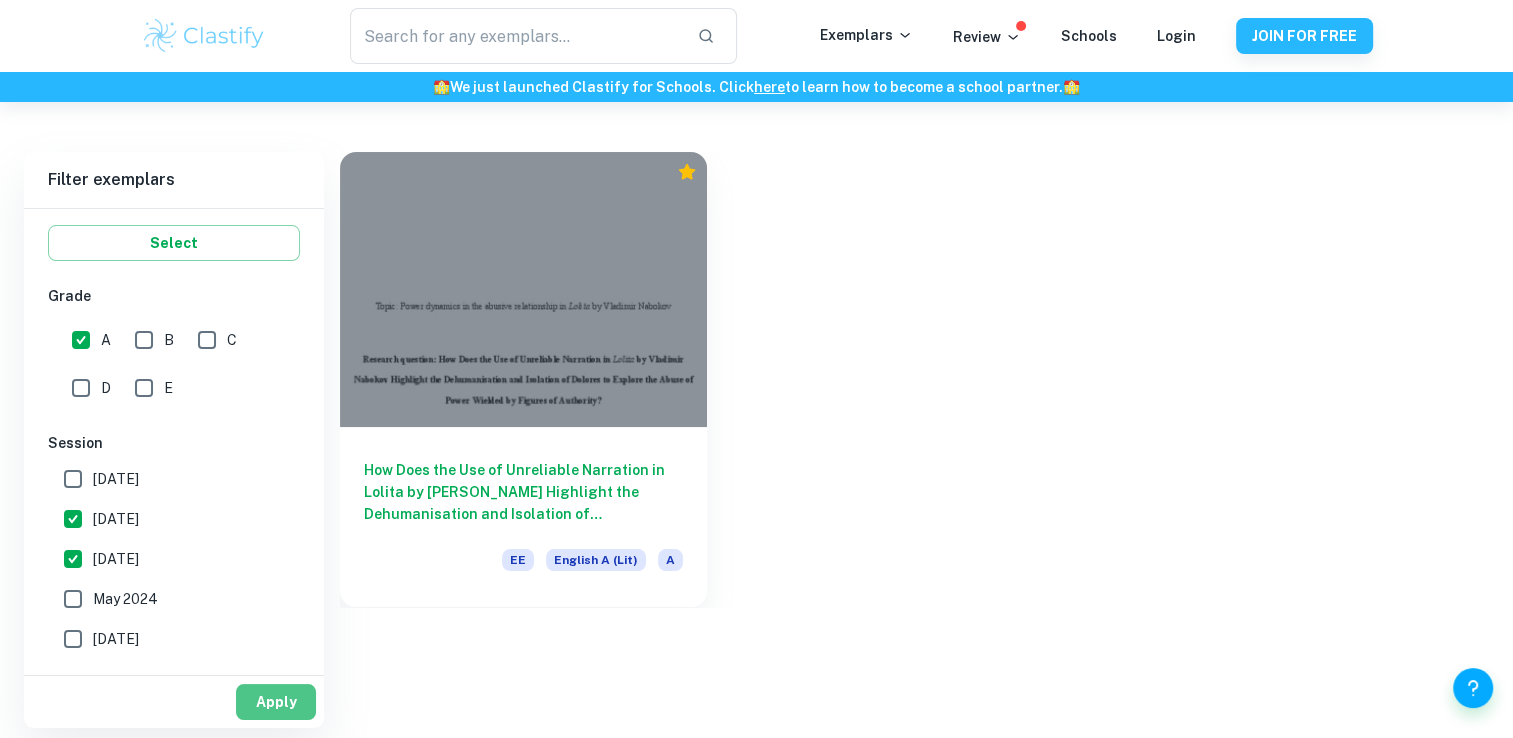 click on "Apply" at bounding box center [276, 702] 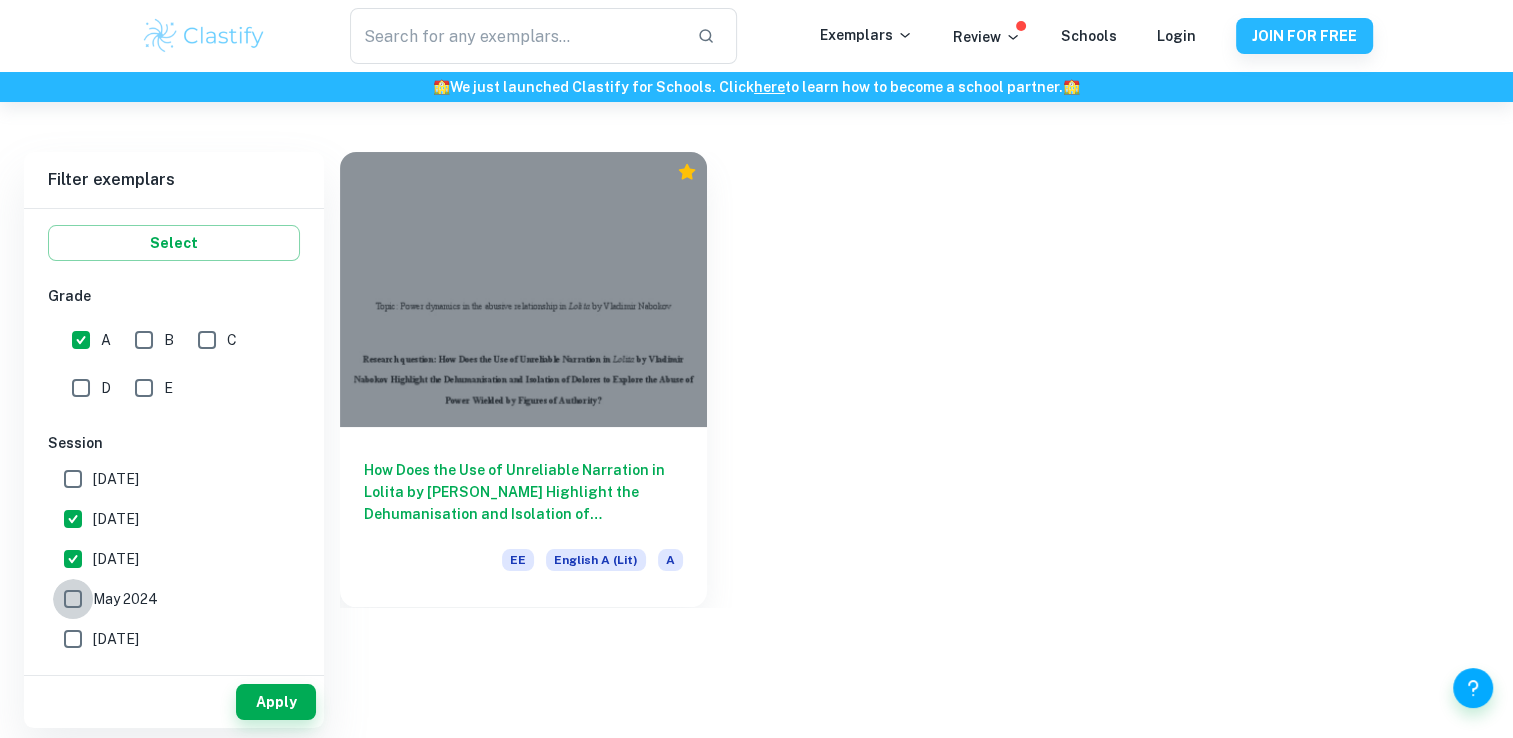 click on "May 2024" at bounding box center [73, 599] 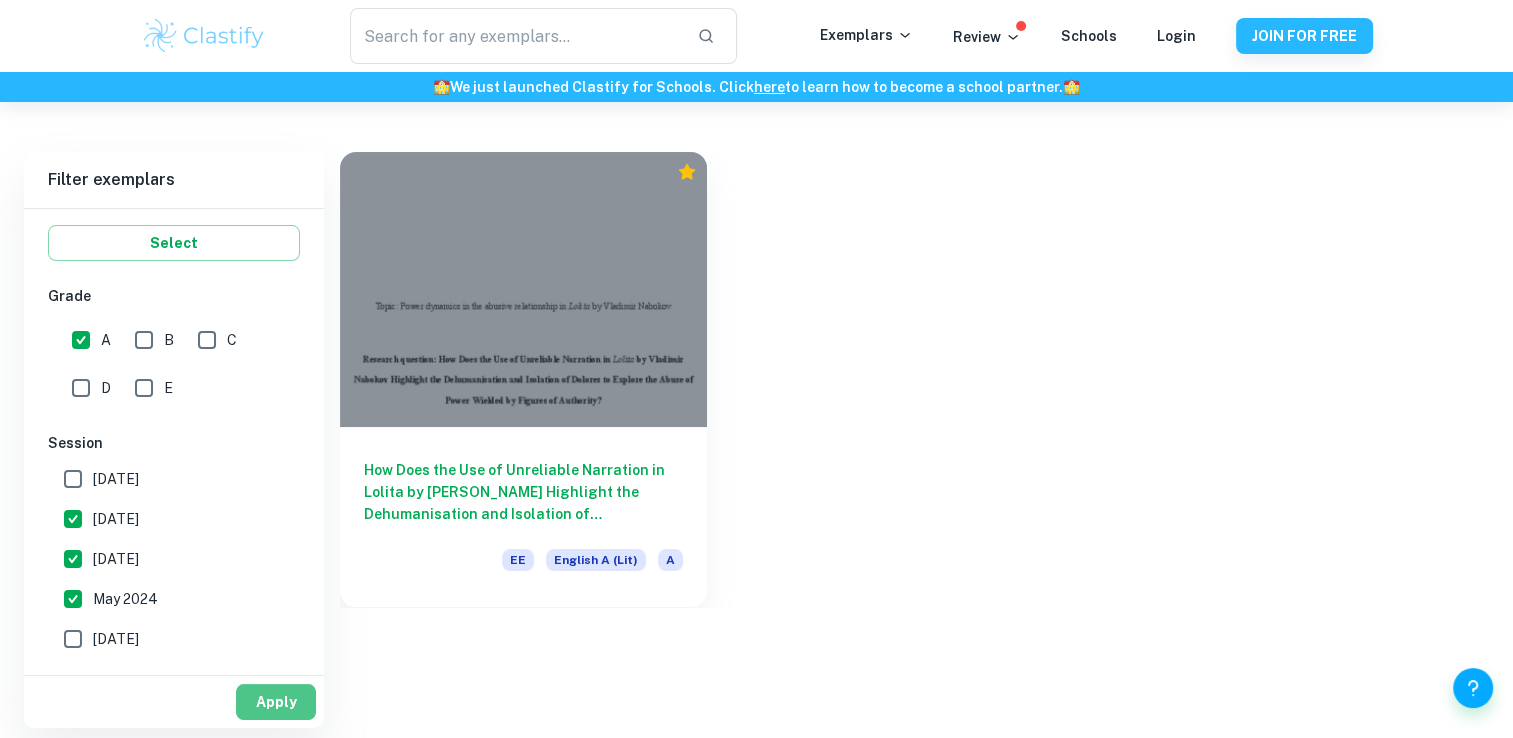 click on "Apply" at bounding box center (276, 702) 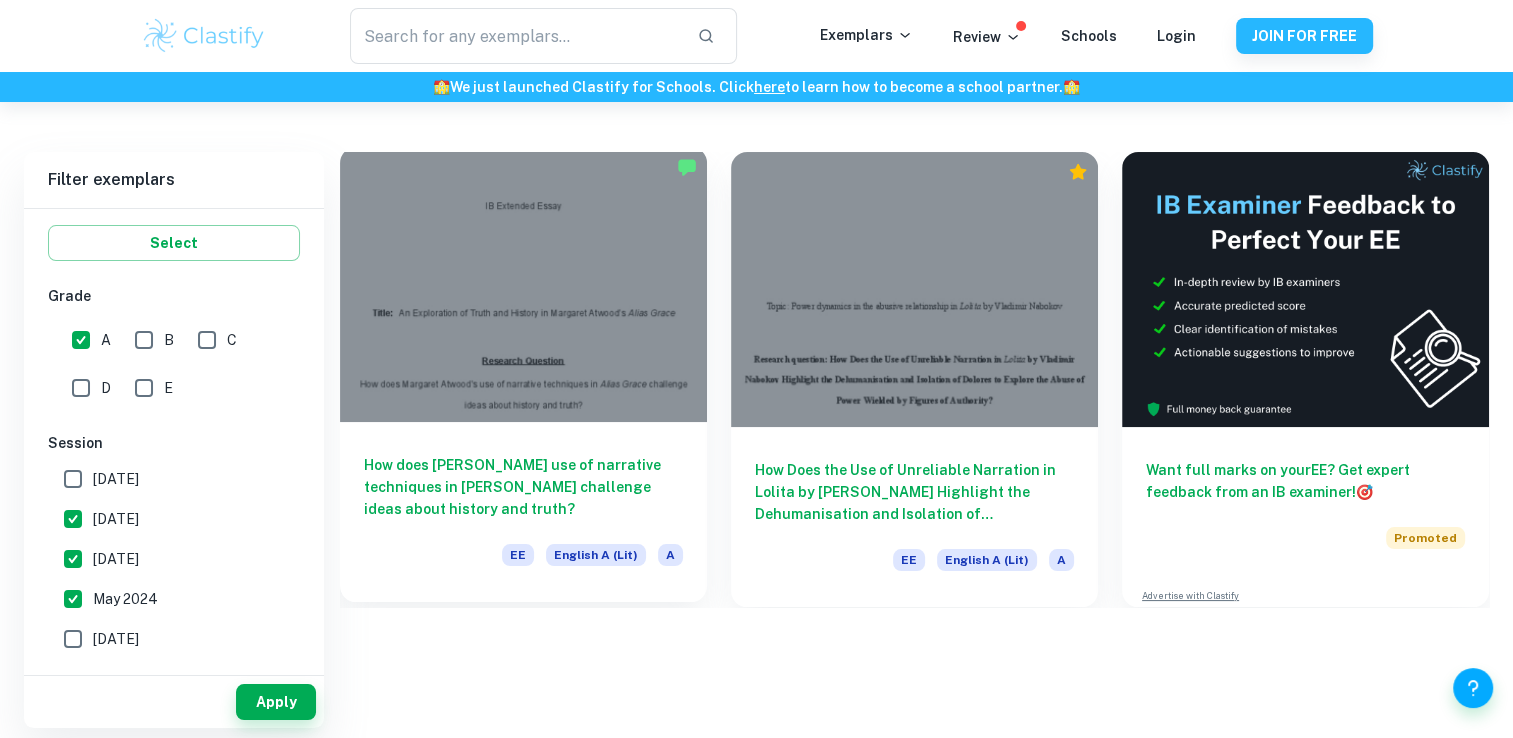click at bounding box center (523, 284) 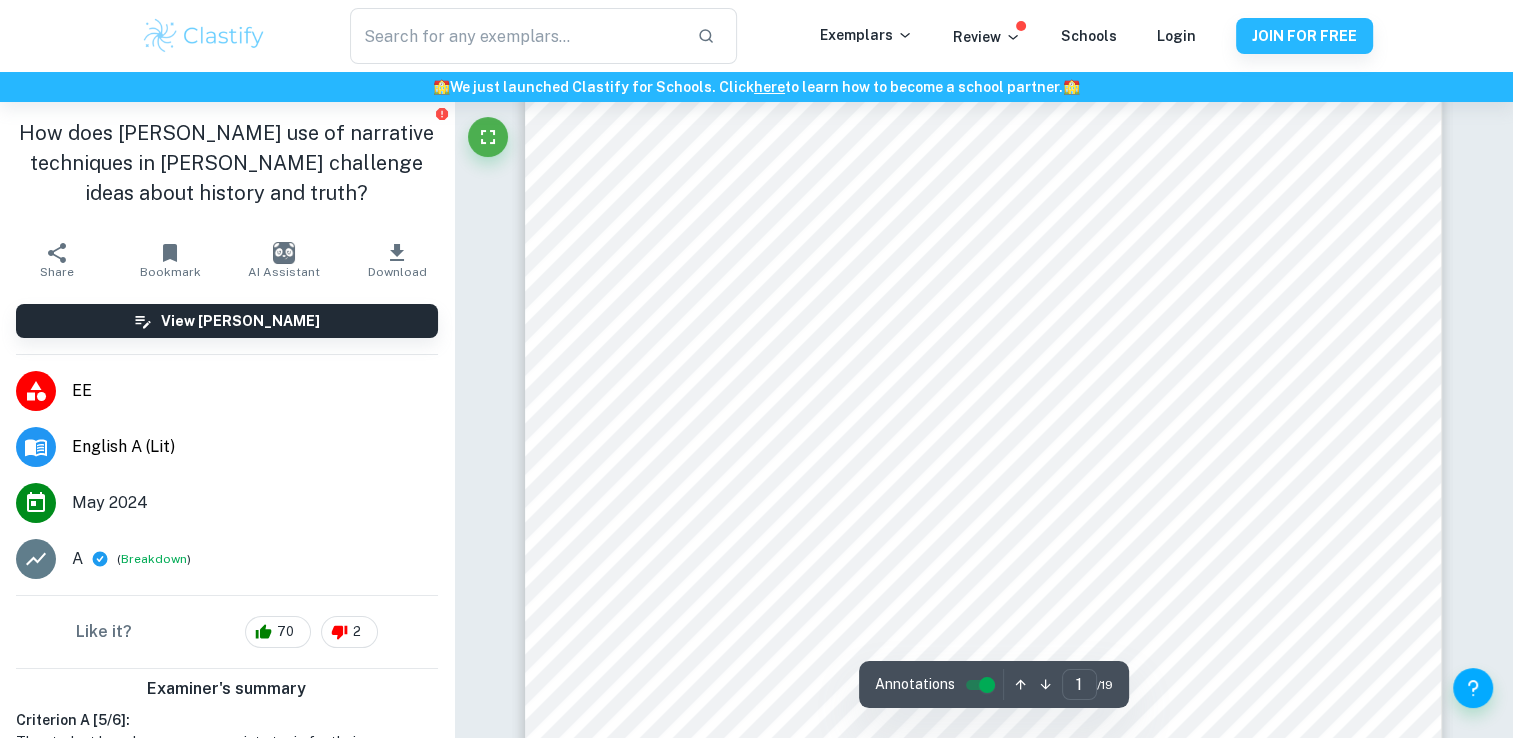 scroll, scrollTop: 226, scrollLeft: 0, axis: vertical 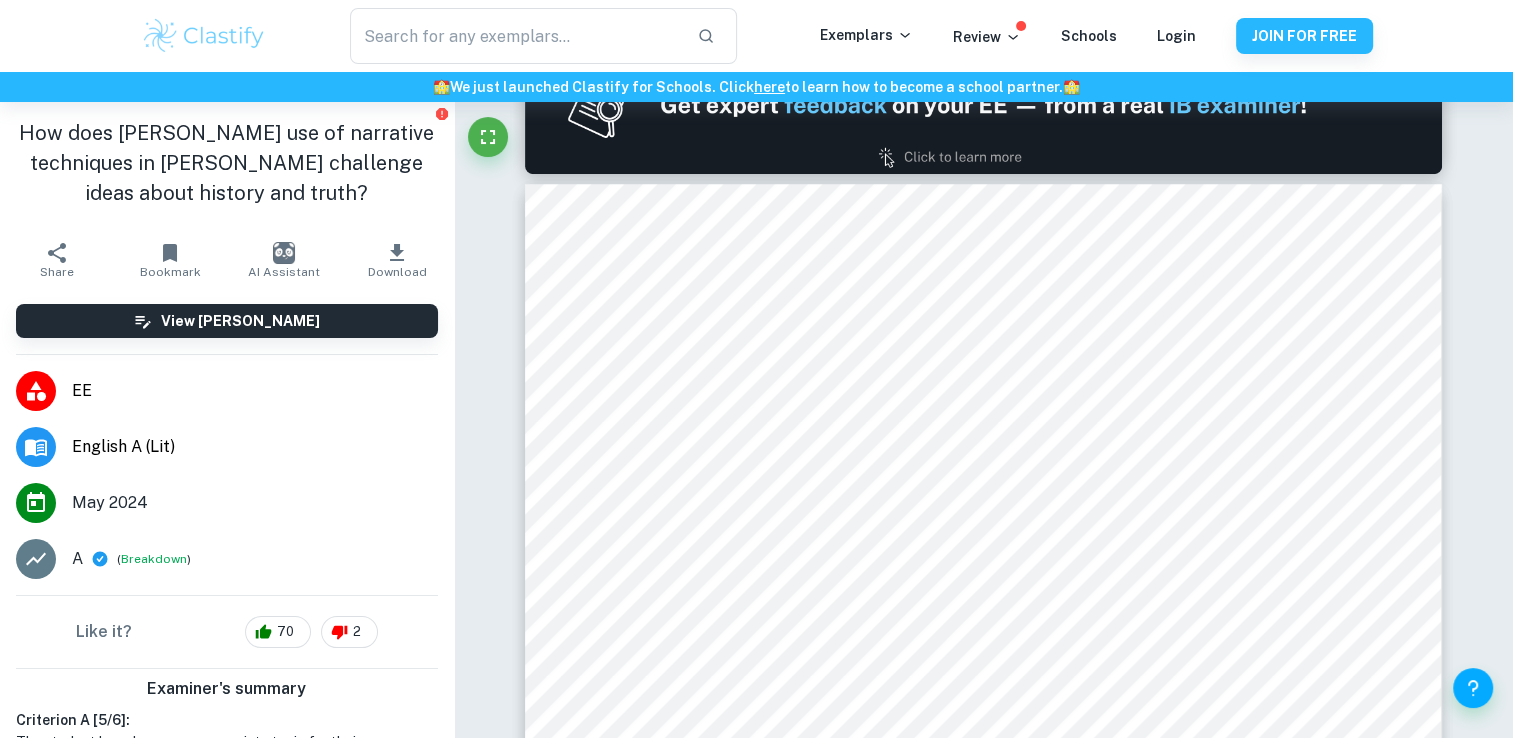 type on "1" 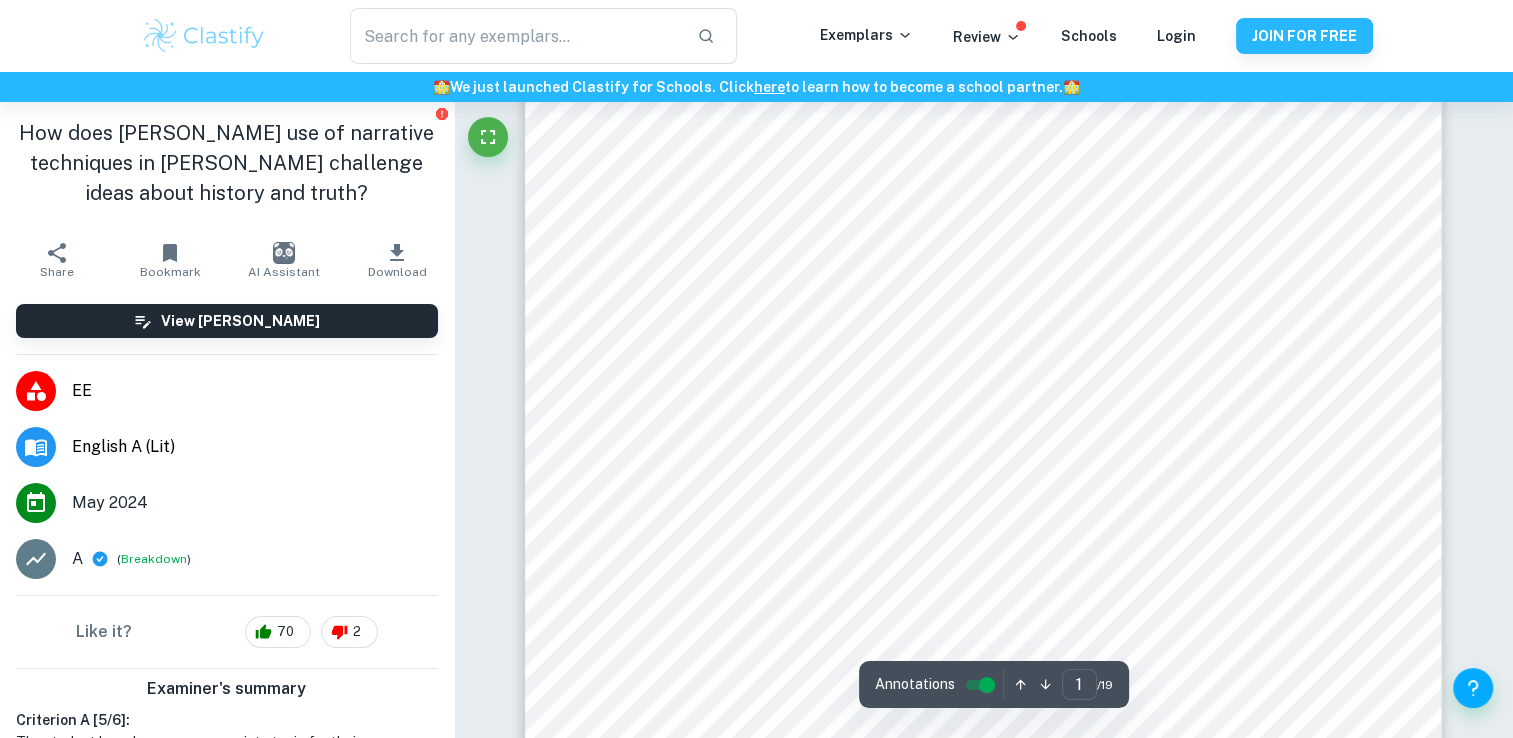 scroll, scrollTop: 300, scrollLeft: 0, axis: vertical 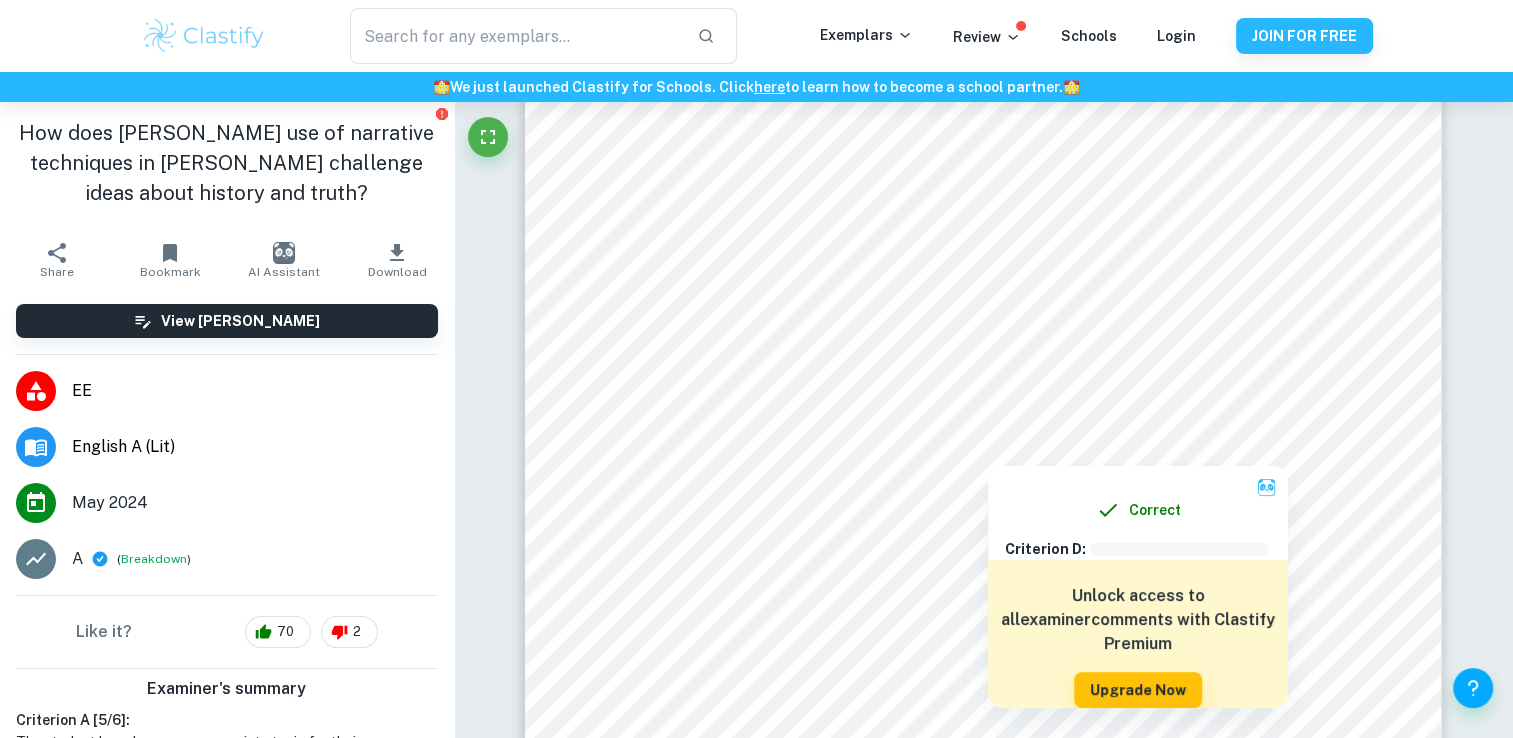 drag, startPoint x: 921, startPoint y: 460, endPoint x: 783, endPoint y: -25, distance: 504.25092 